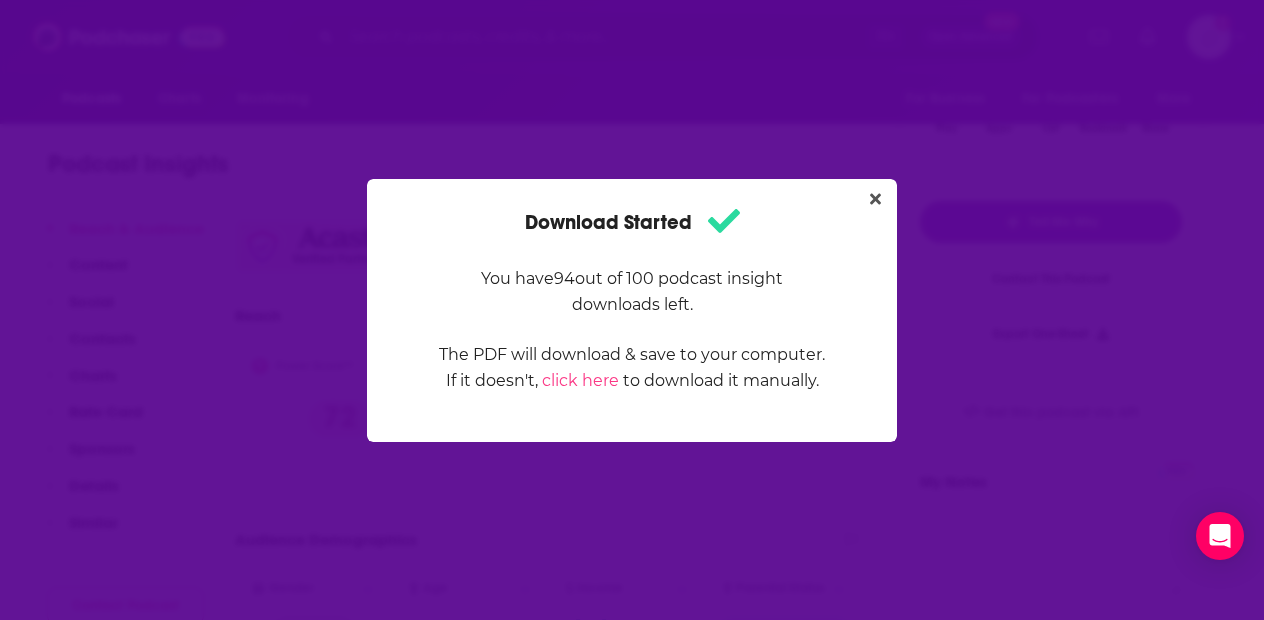 scroll, scrollTop: 0, scrollLeft: 0, axis: both 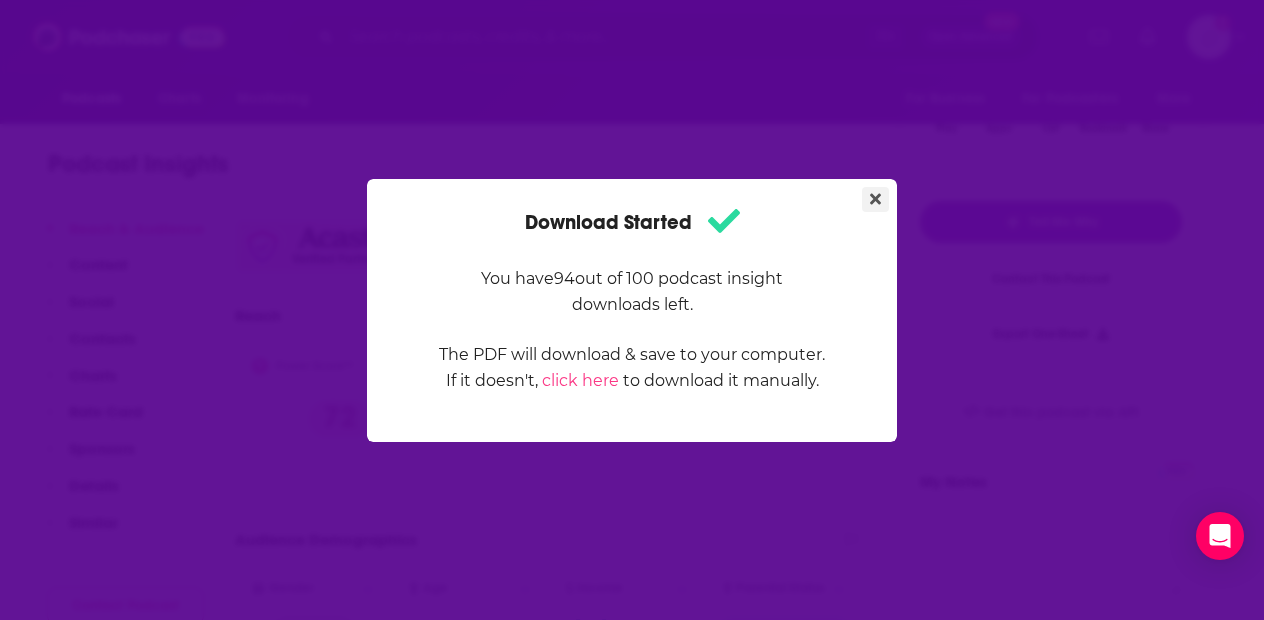 click 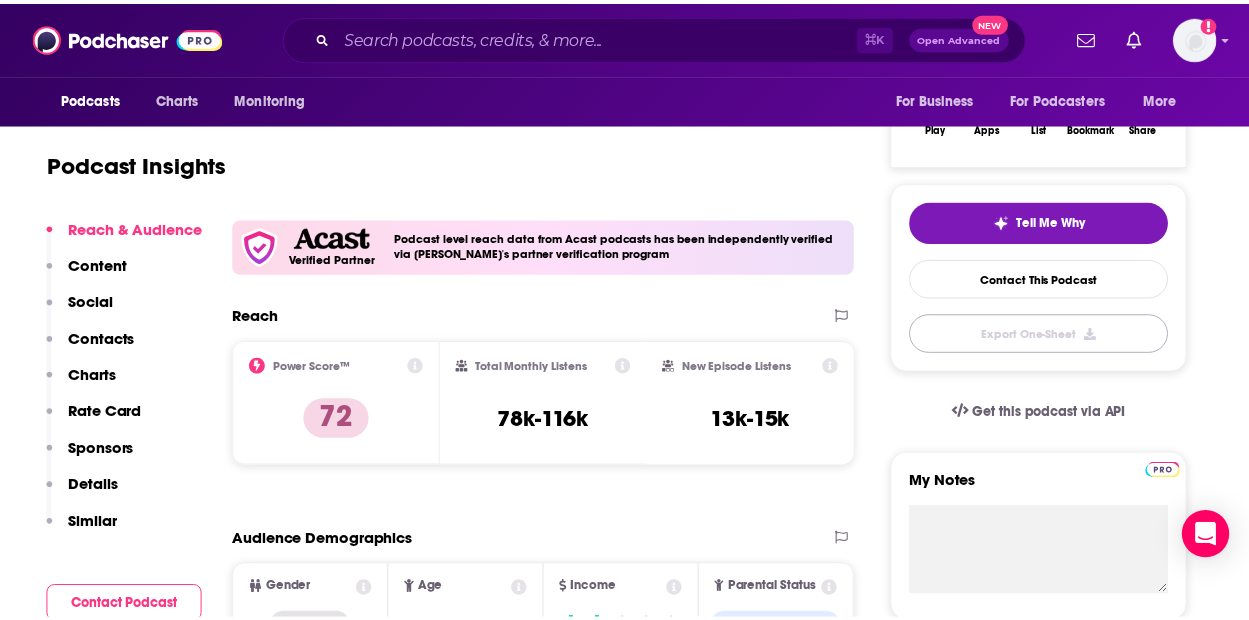 scroll, scrollTop: 358, scrollLeft: 0, axis: vertical 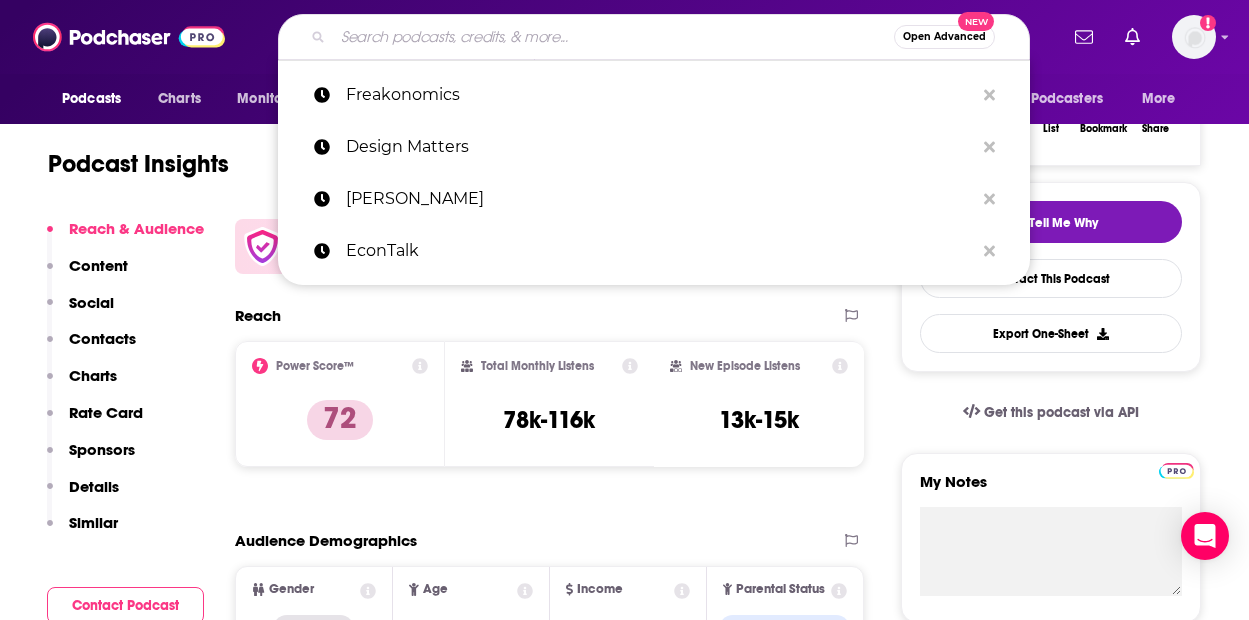 click at bounding box center [613, 37] 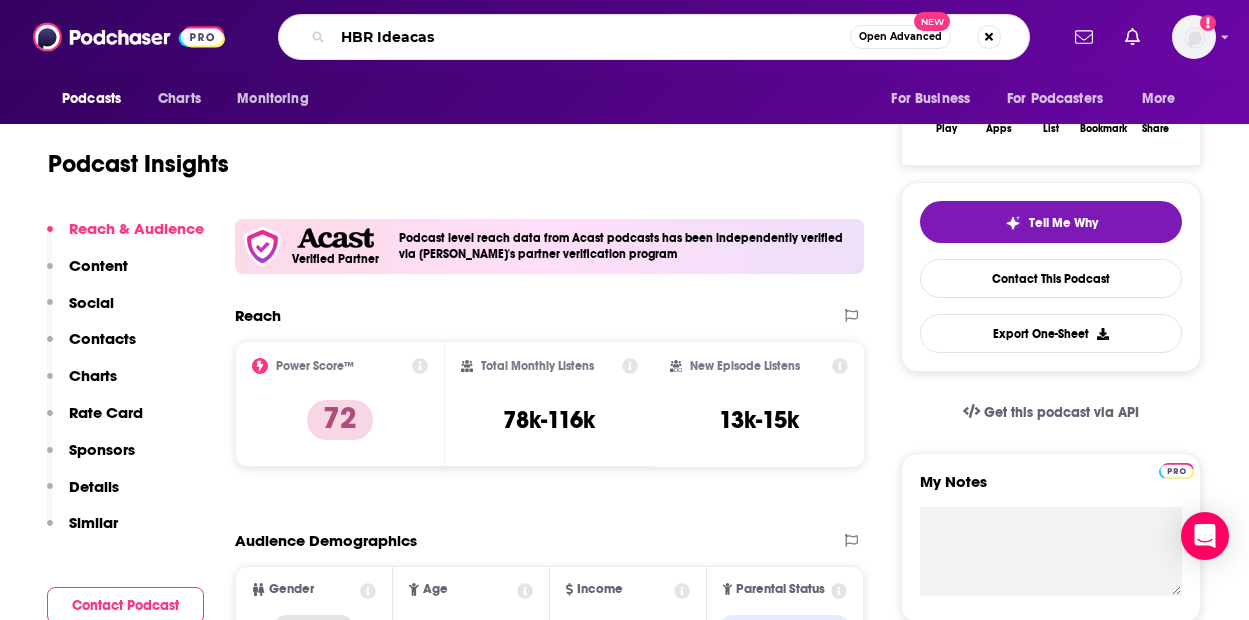 type on "[PERSON_NAME]" 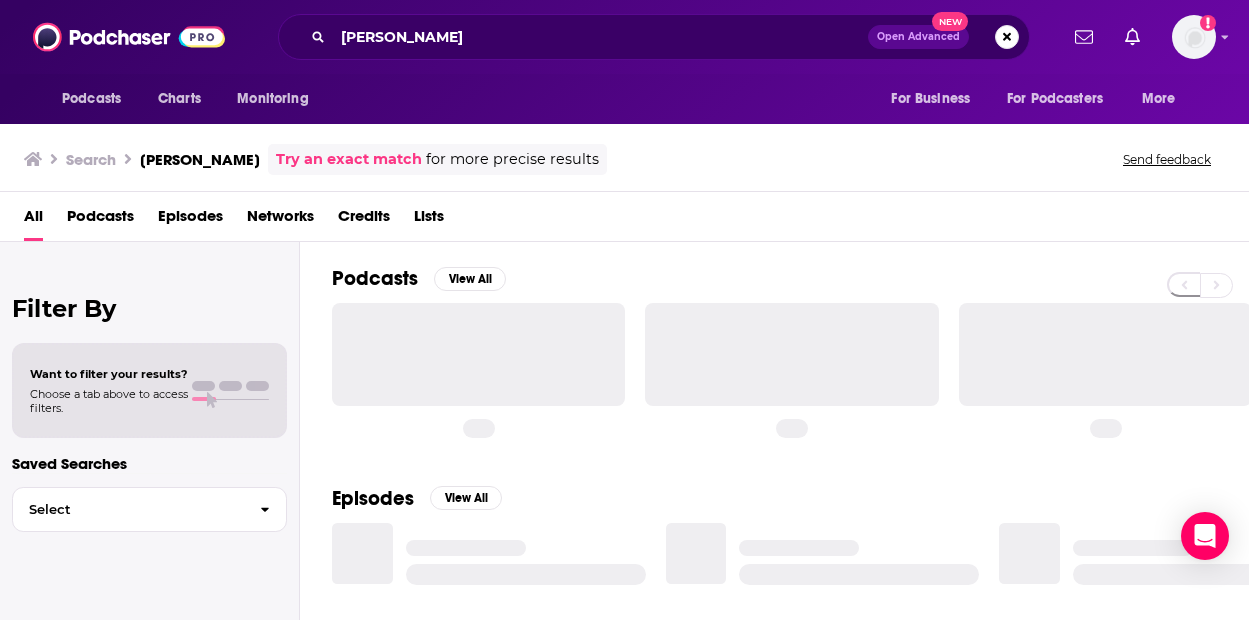 scroll, scrollTop: 0, scrollLeft: 0, axis: both 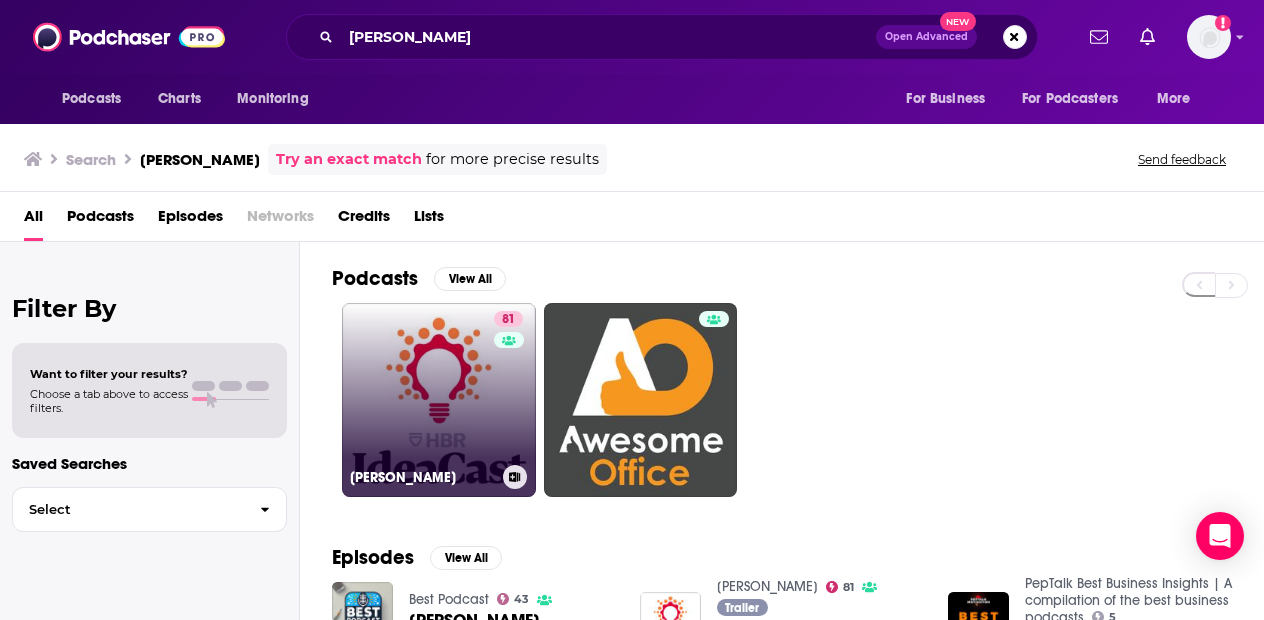 click on "81 [PERSON_NAME]" at bounding box center [439, 400] 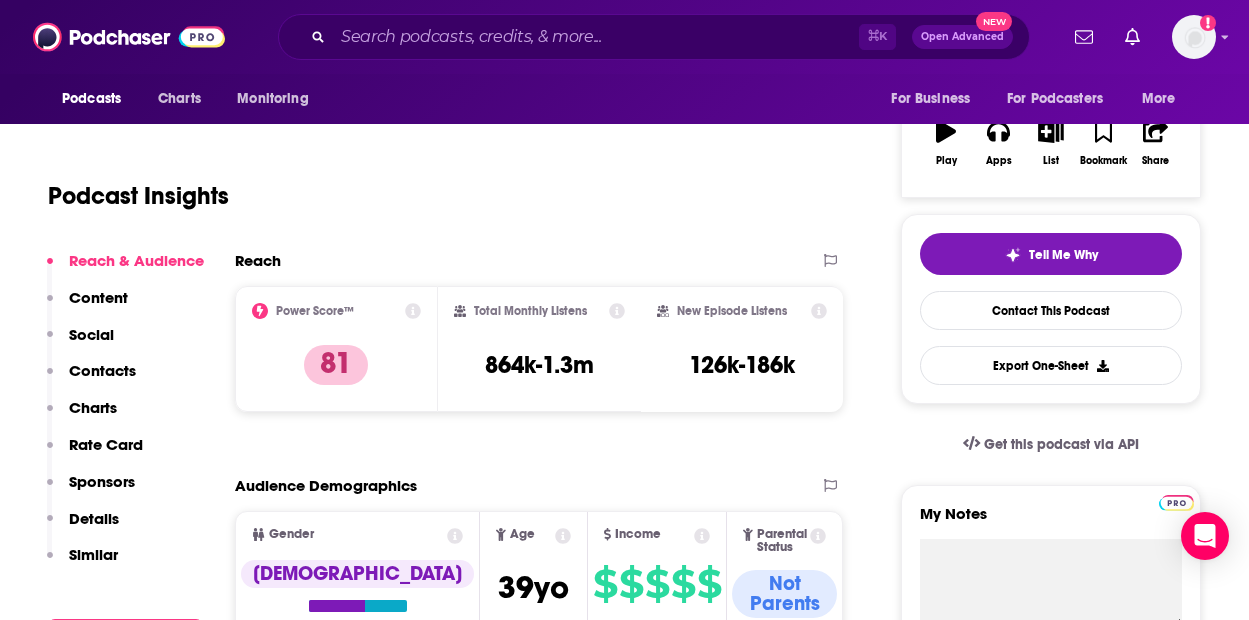 scroll, scrollTop: 354, scrollLeft: 0, axis: vertical 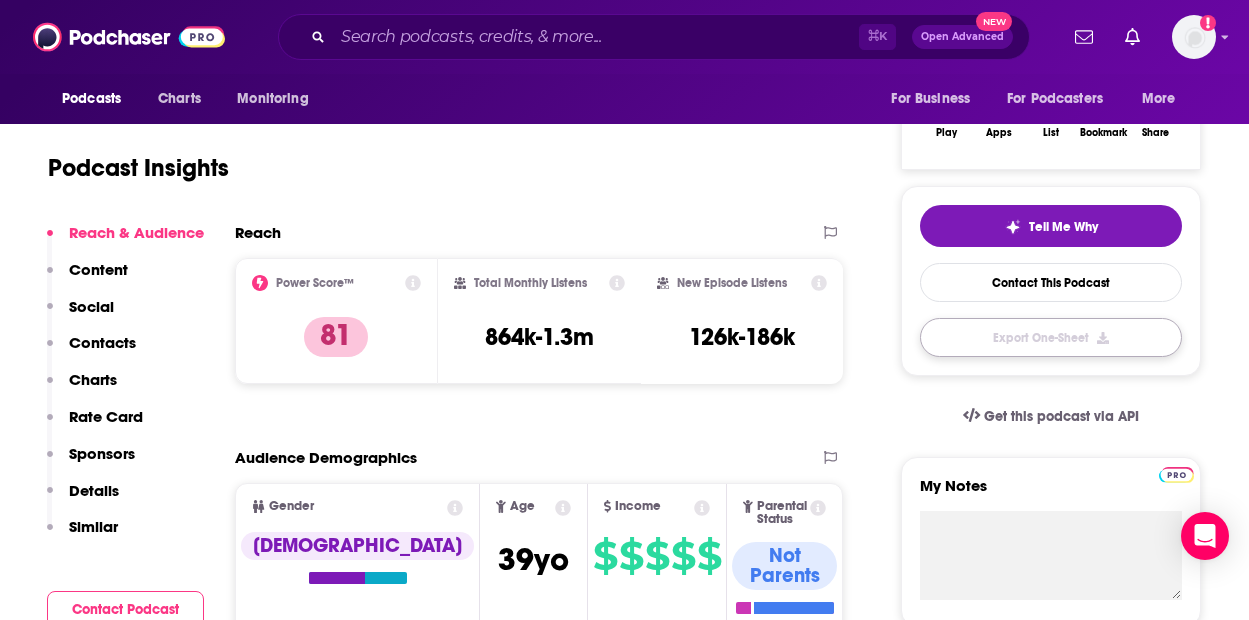 click on "Export One-Sheet" at bounding box center (1051, 337) 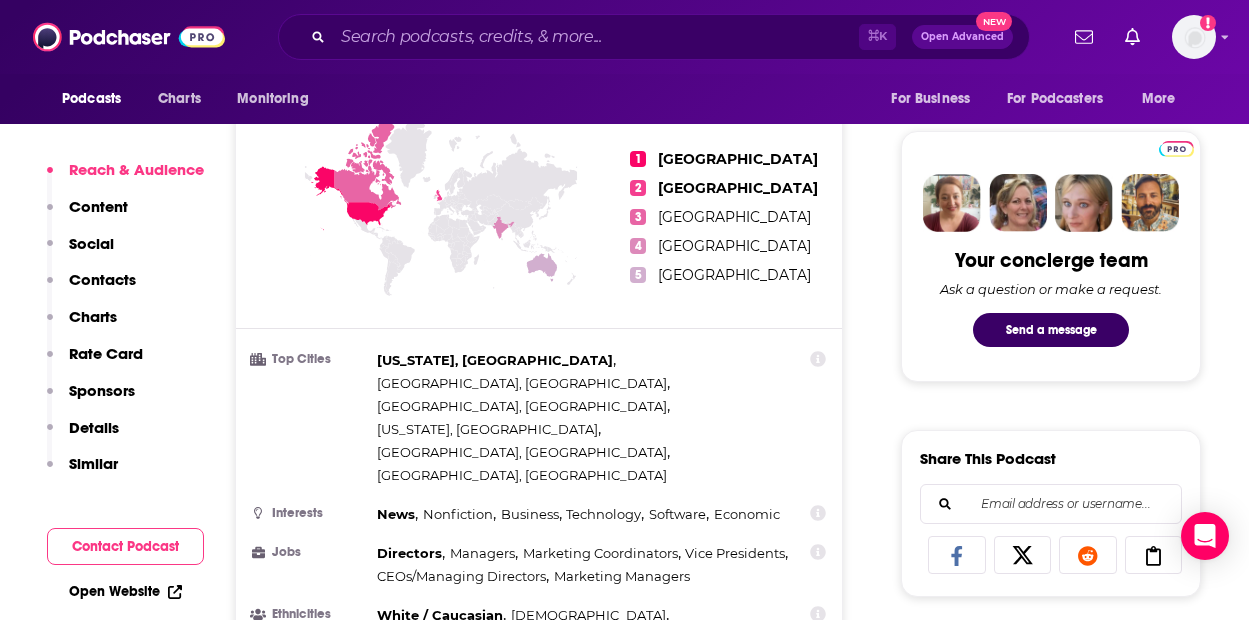 scroll, scrollTop: 868, scrollLeft: 0, axis: vertical 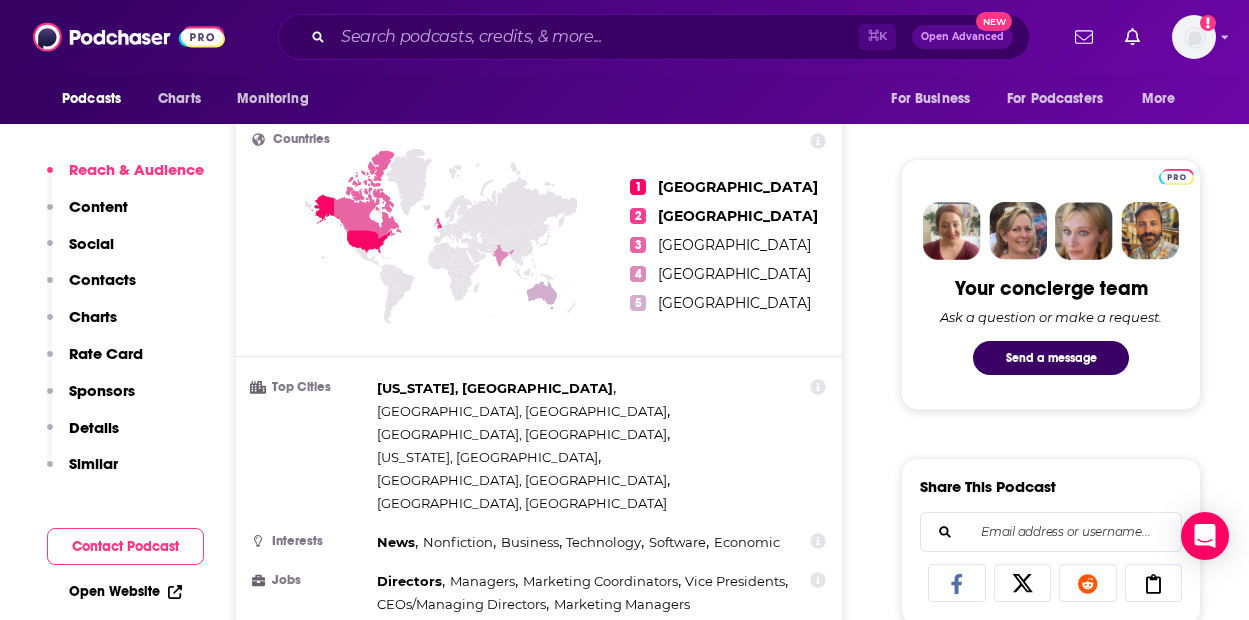 click on "Show More" at bounding box center [534, 717] 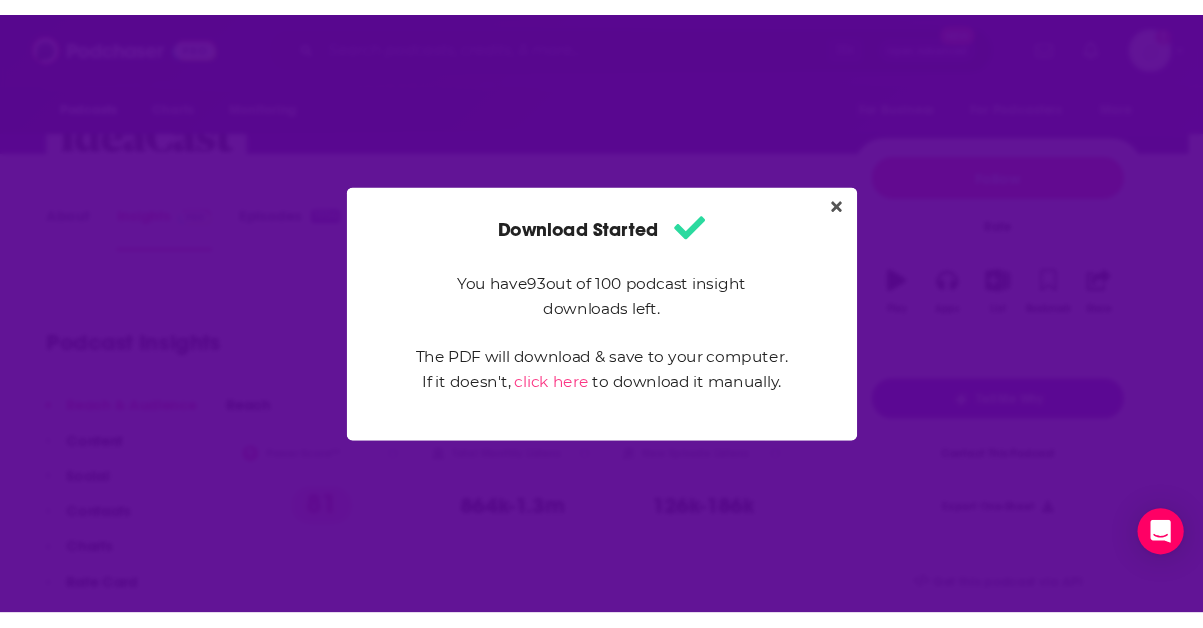 scroll, scrollTop: 0, scrollLeft: 0, axis: both 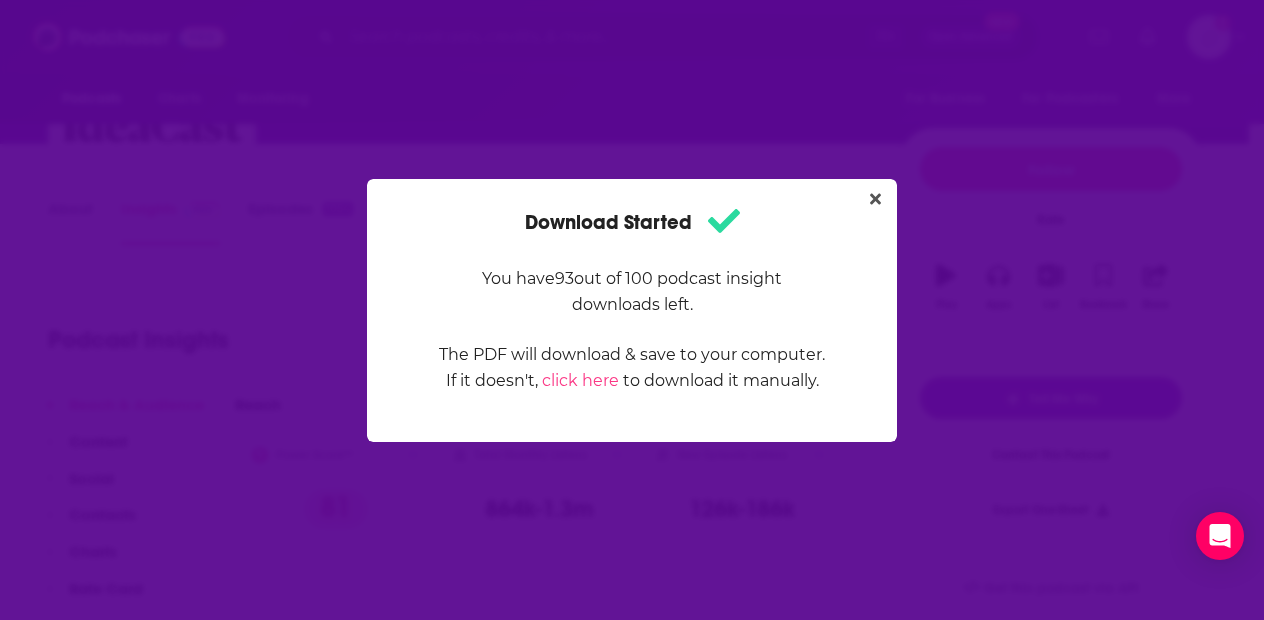 click on "Podcasts Charts Monitoring ⌘  K Open Advanced New For Business For Podcasters More Add a profile image Podcasts Charts Monitoring For Business For Podcasters More Harvard Business Review   [PERSON_NAME] 81 A   weekly  Business  and  Management  podcast  featuring  [PERSON_NAME]  and  [PERSON_NAME] 81   4   people  rated this podcast Message your Concierge Team Send a message Harvard Business Review   [PERSON_NAME] 81 Insights Harvard Business Review   [PERSON_NAME] 81 A   weekly  Business  and  Management  podcast  featuring  [PERSON_NAME]  and  [PERSON_NAME] 81   4   people  rated this podcast Follow Rate Podcast Play Apps List Bookmark Share About Insights Episodes 1054 Reviews 1 Credits 241 Lists 34 Similar Podcast Insights Reach & Audience Content Social Contacts Charts Rate Card Sponsors Details Similar Contact Podcast Open Website  Reach Power Score™ 81 Total Monthly Listens 864k-1.3m New Episode Listens 126k-186k Export One-Sheet Audience Demographics Gender [DEMOGRAPHIC_DATA] Age [DEMOGRAPHIC_DATA] yo Income $ $ $ $ $ Not Parents" at bounding box center [624, 128] 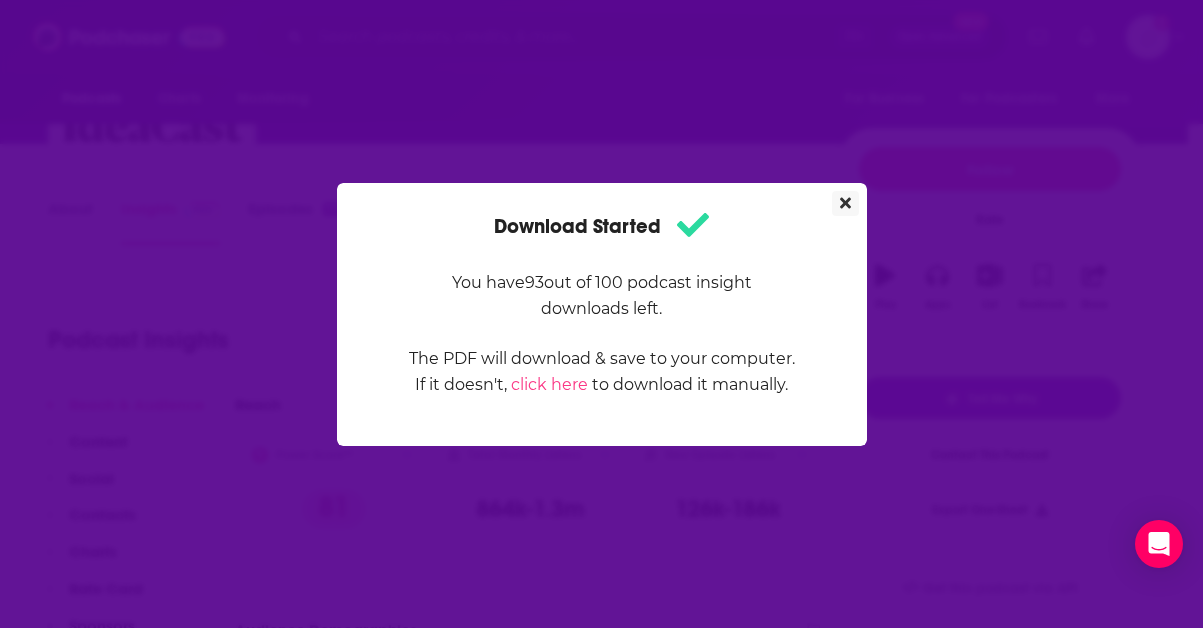 click 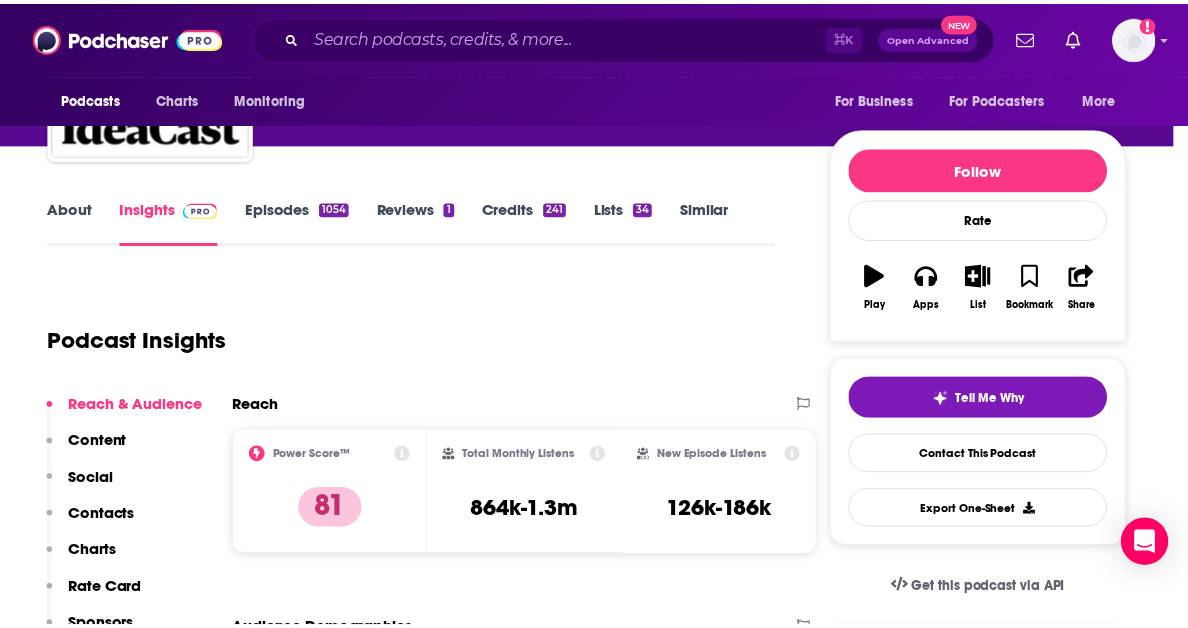 scroll, scrollTop: 1443, scrollLeft: 0, axis: vertical 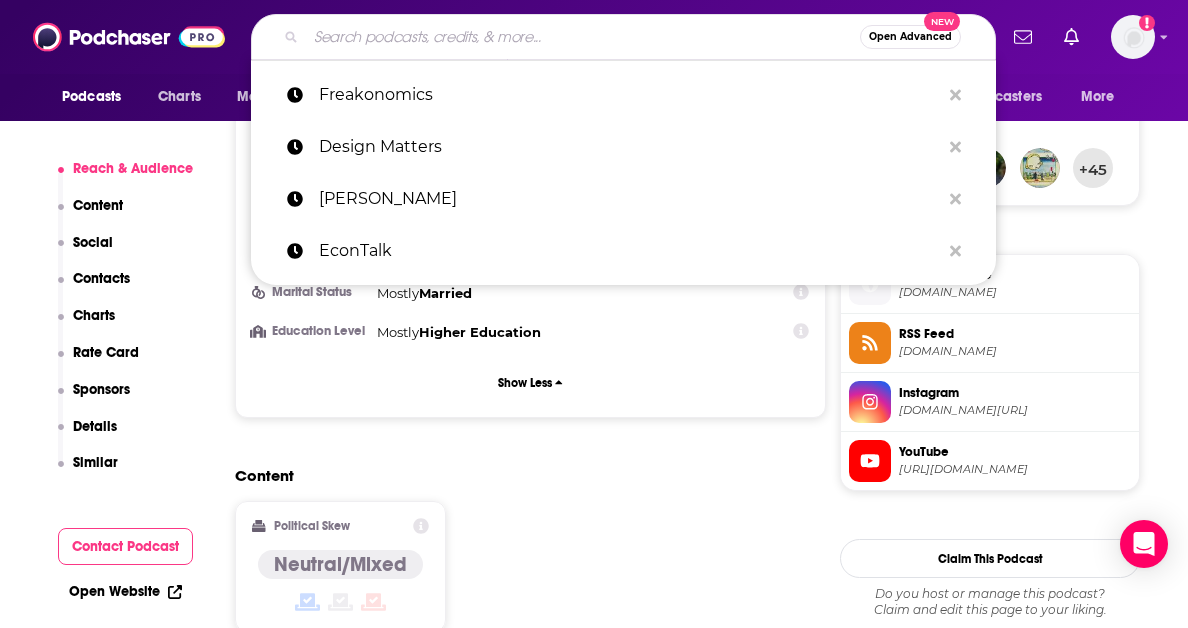 click at bounding box center (583, 37) 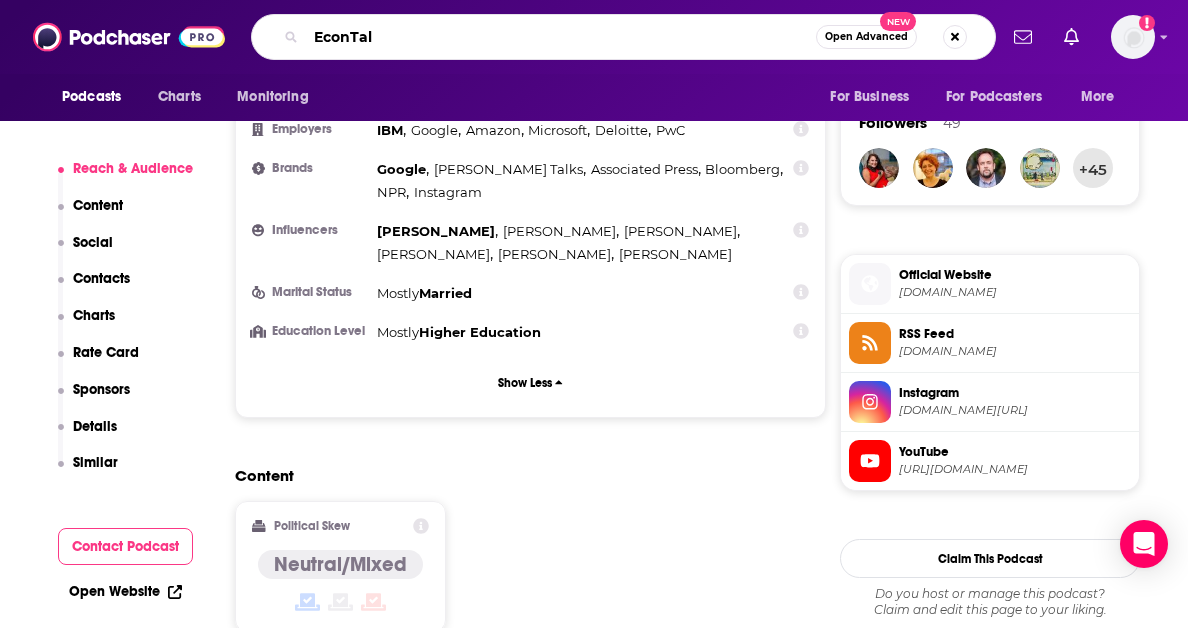 type on "EconTalk" 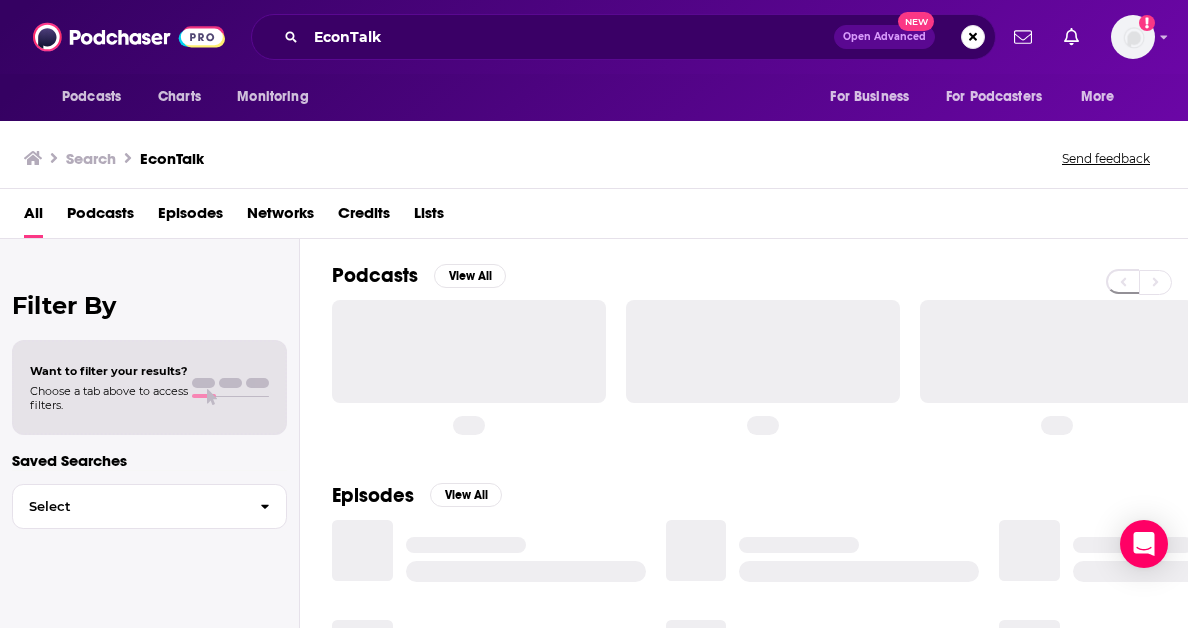 scroll, scrollTop: 0, scrollLeft: 0, axis: both 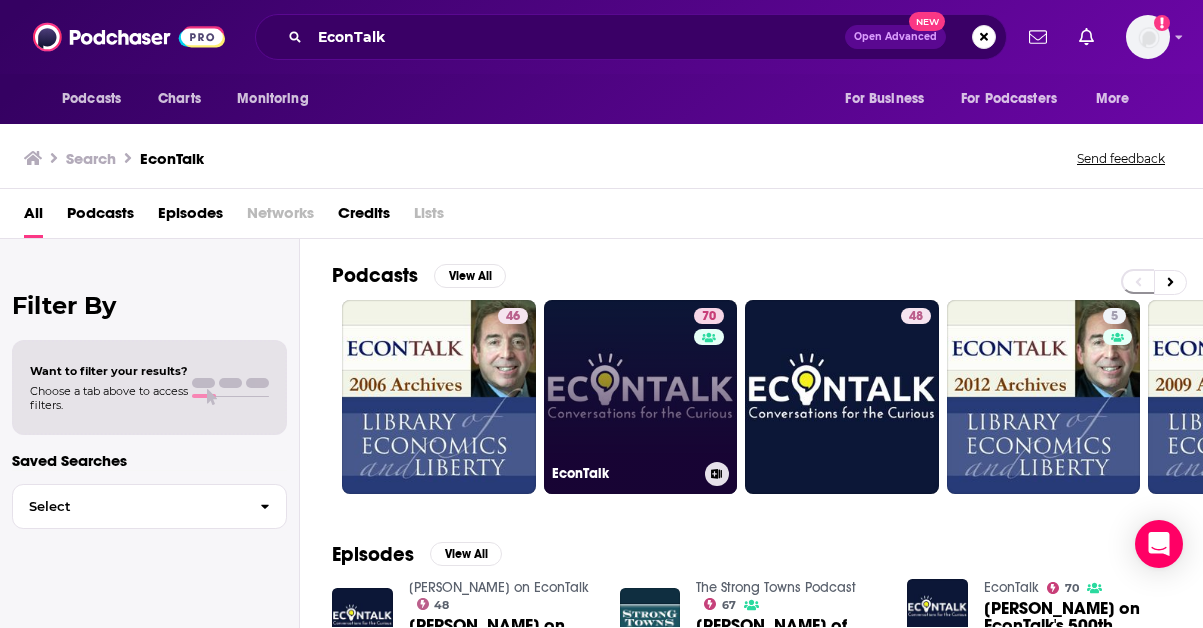 click on "70 EconTalk" at bounding box center (641, 397) 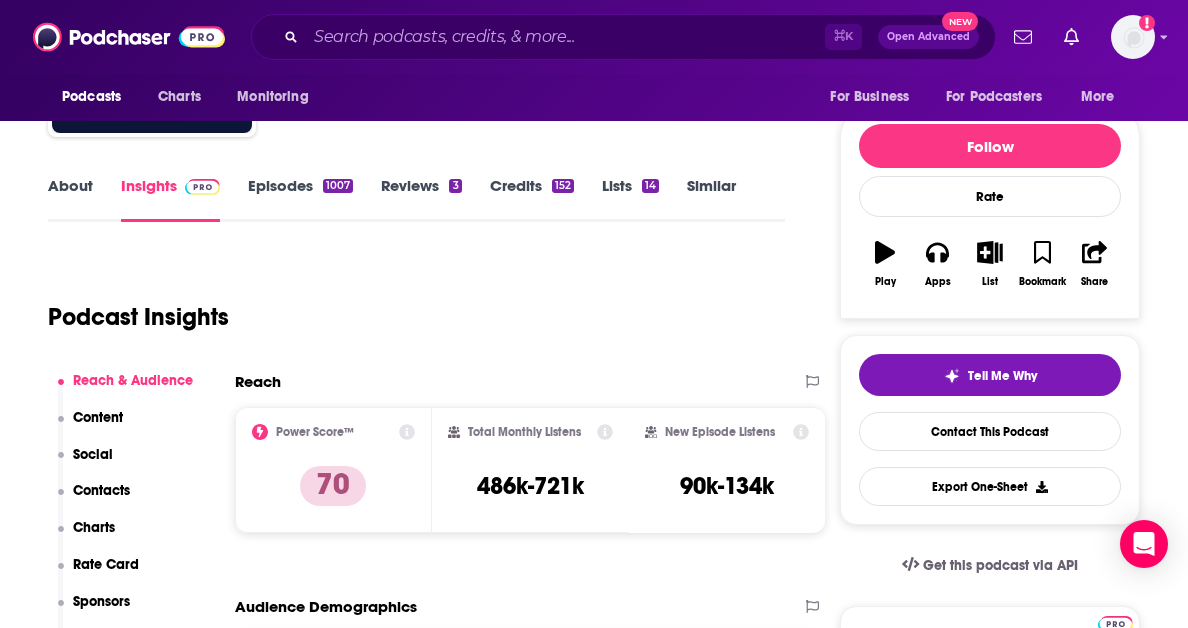 scroll, scrollTop: 241, scrollLeft: 0, axis: vertical 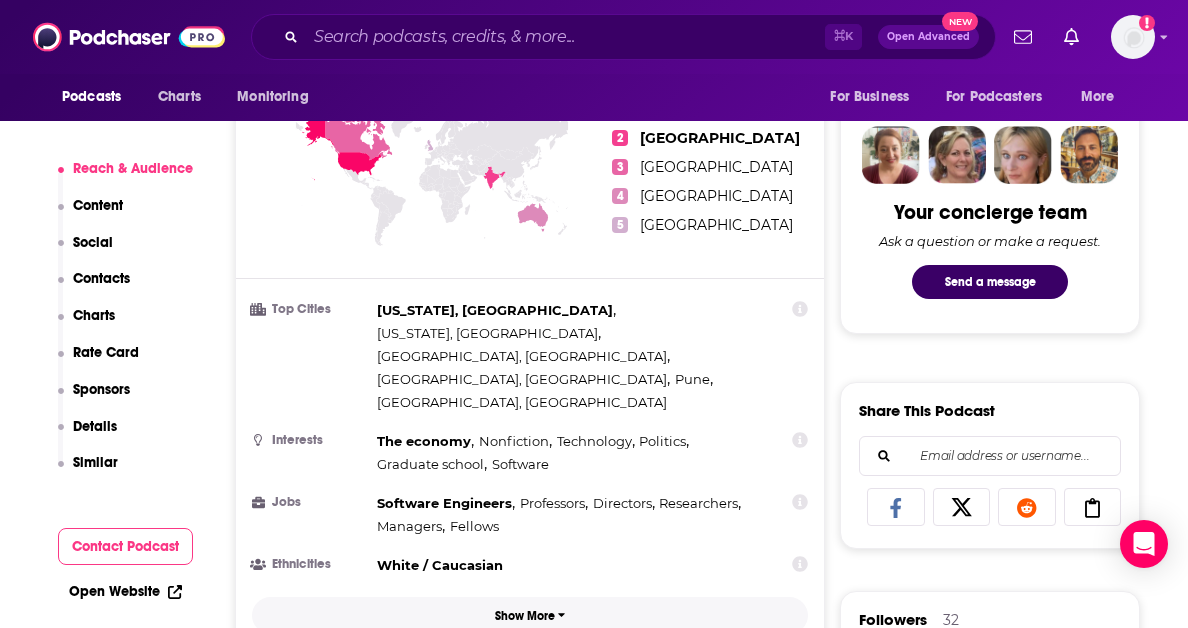 click on "Show More" at bounding box center [525, 616] 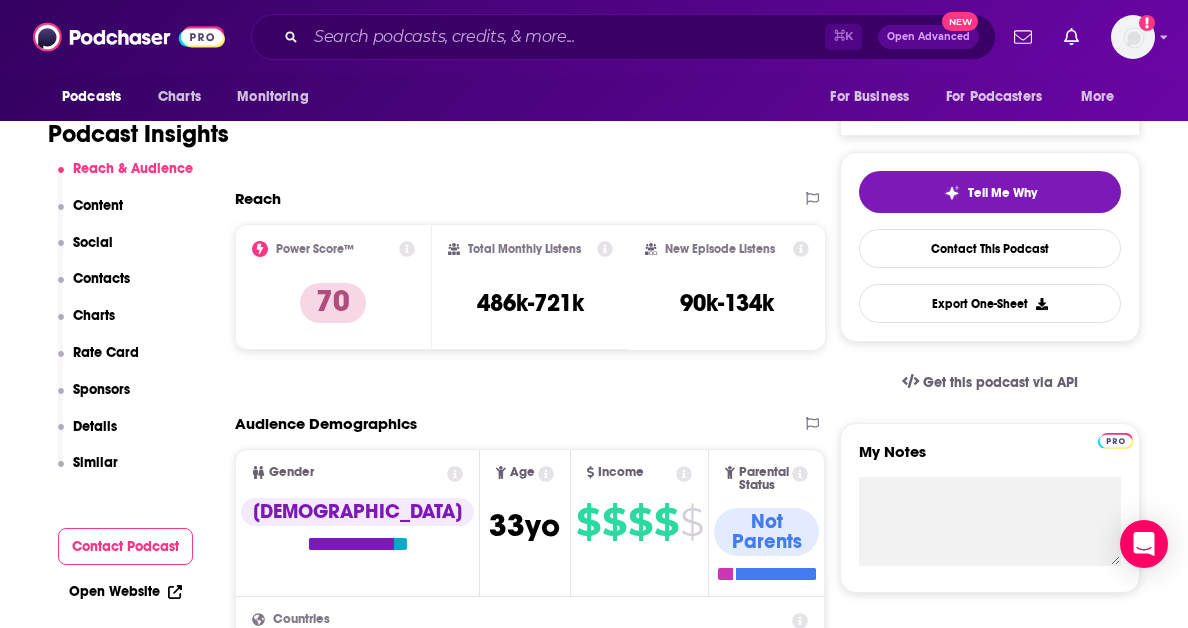 scroll, scrollTop: 288, scrollLeft: 0, axis: vertical 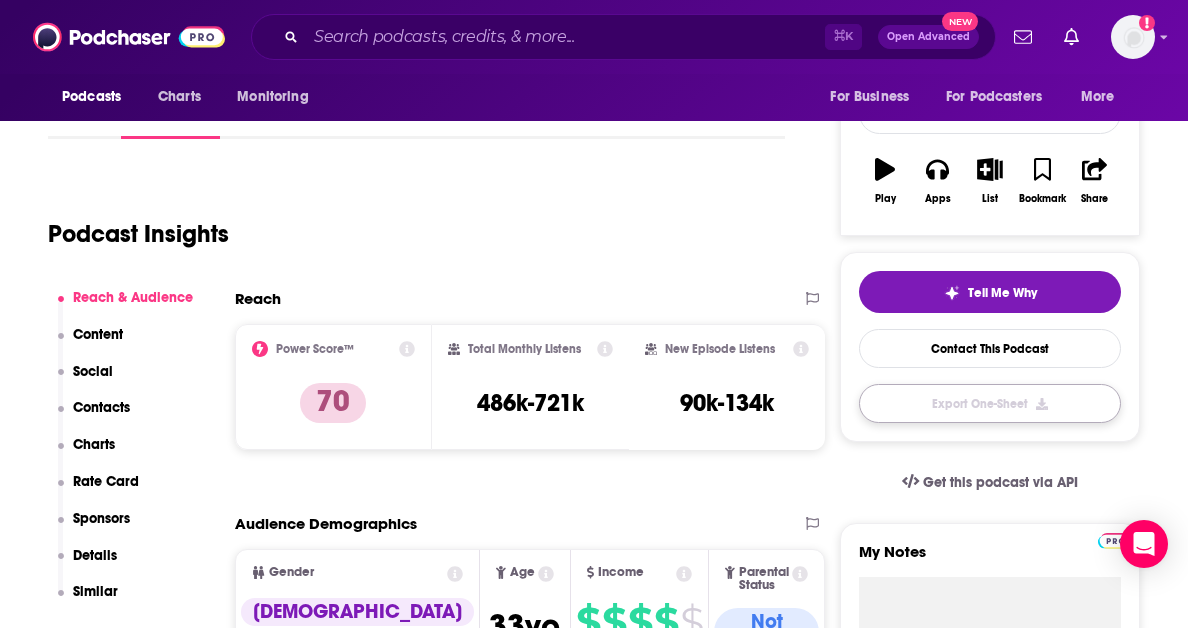 click on "Export One-Sheet" at bounding box center (990, 403) 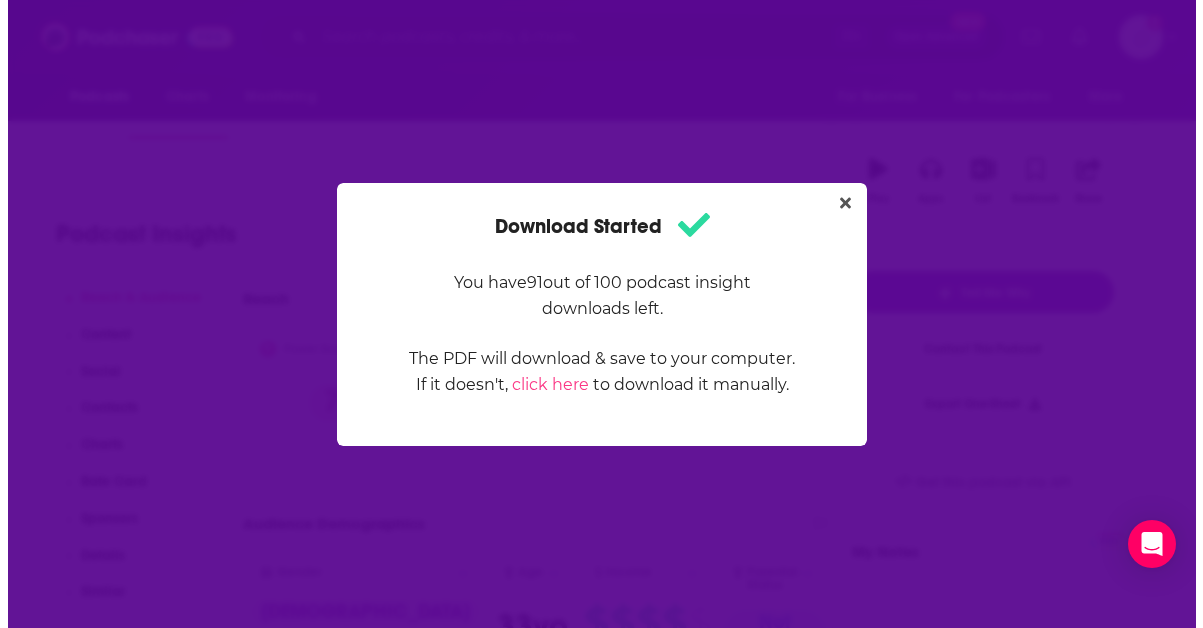 scroll, scrollTop: 0, scrollLeft: 0, axis: both 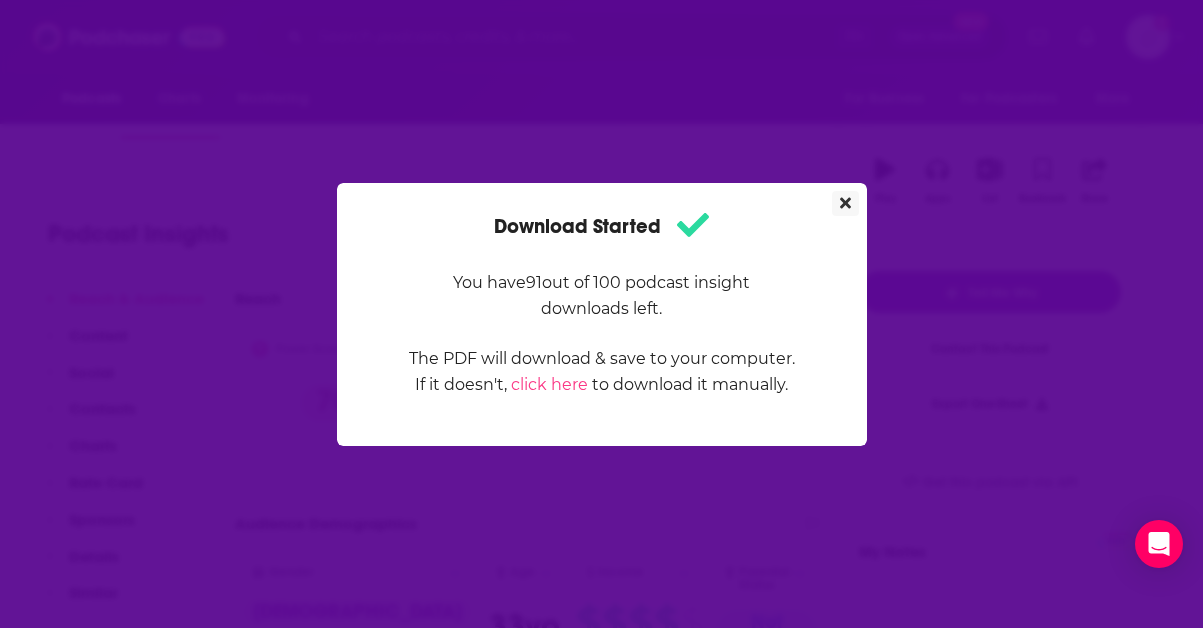 click 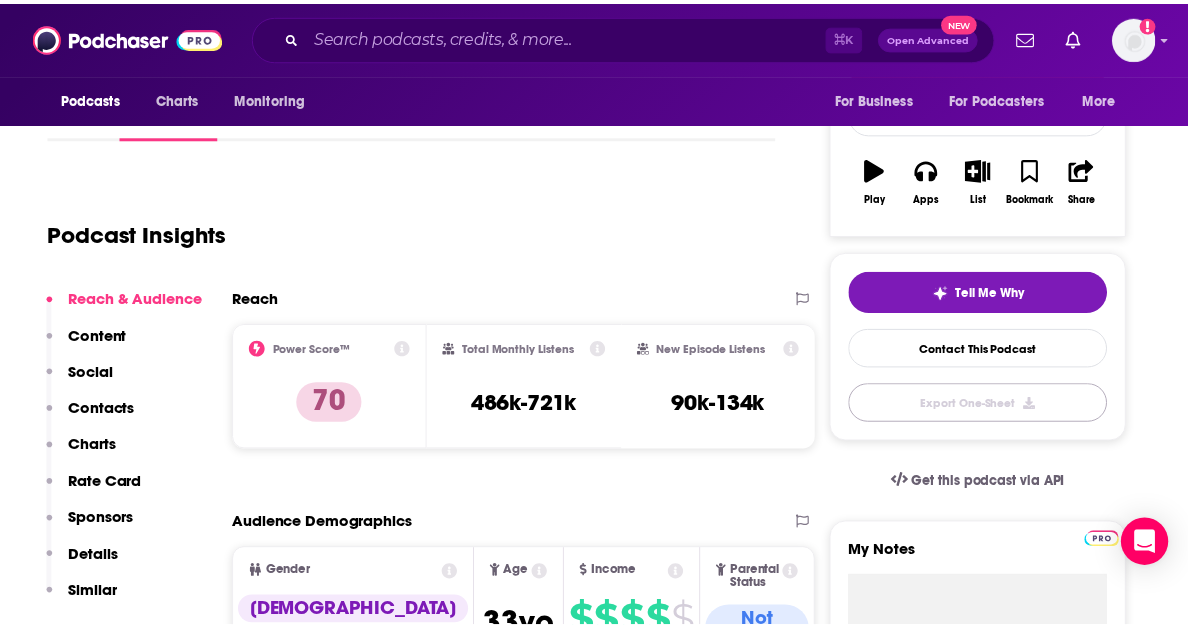 scroll, scrollTop: 288, scrollLeft: 0, axis: vertical 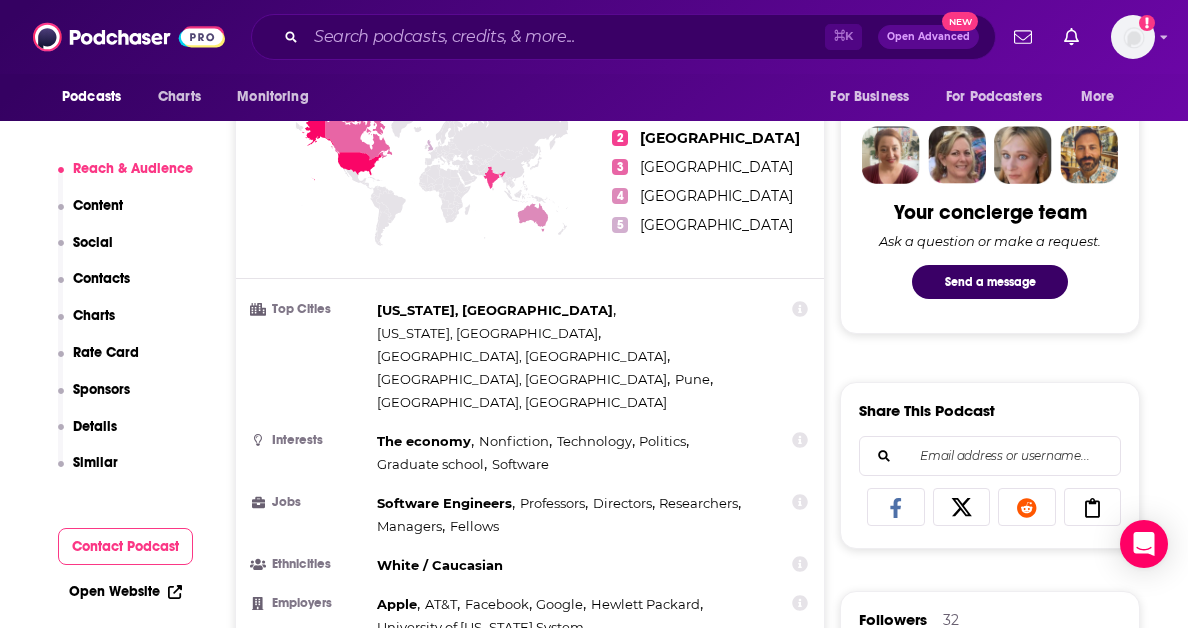 type 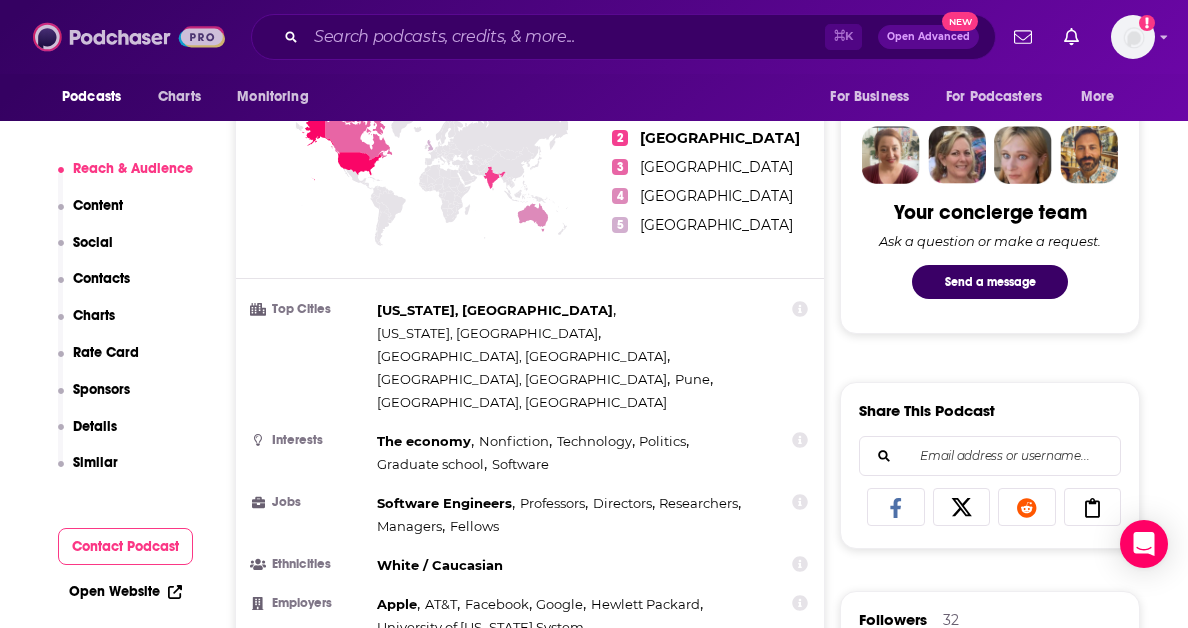 click at bounding box center [129, 37] 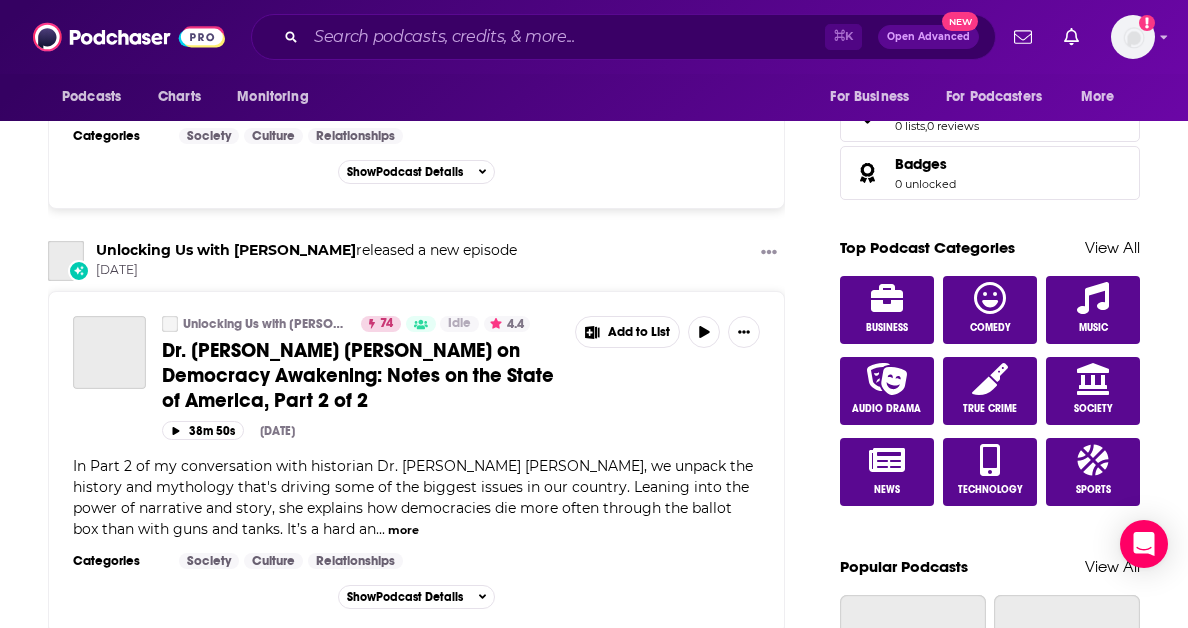 scroll, scrollTop: 0, scrollLeft: 0, axis: both 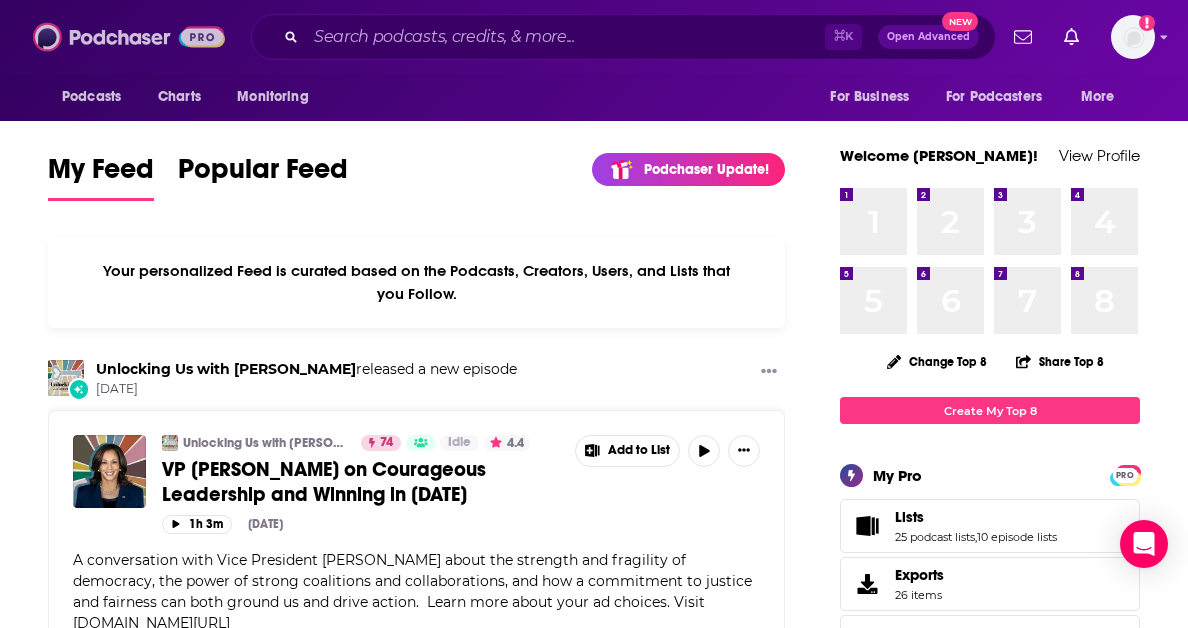 click at bounding box center (129, 37) 